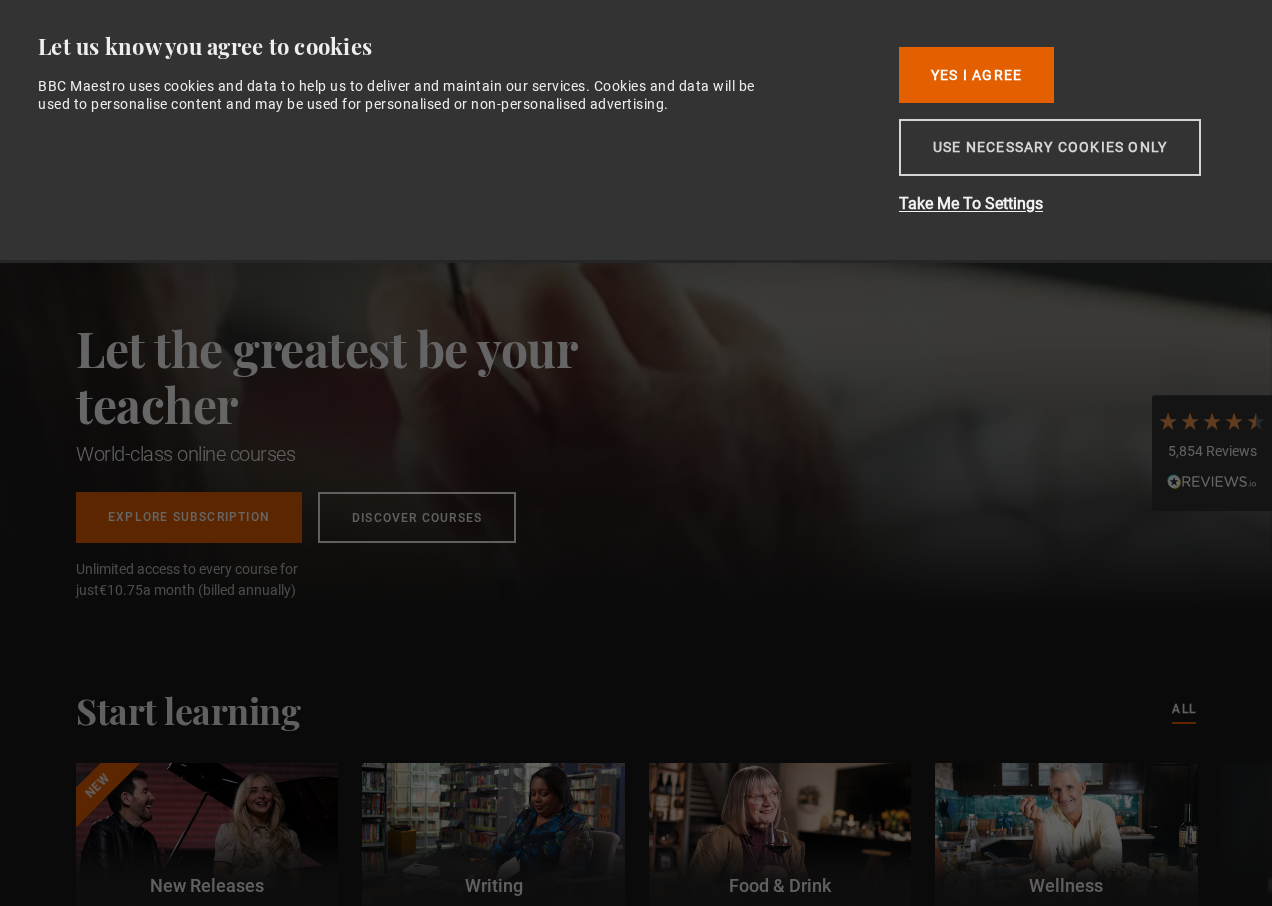 scroll, scrollTop: 0, scrollLeft: 0, axis: both 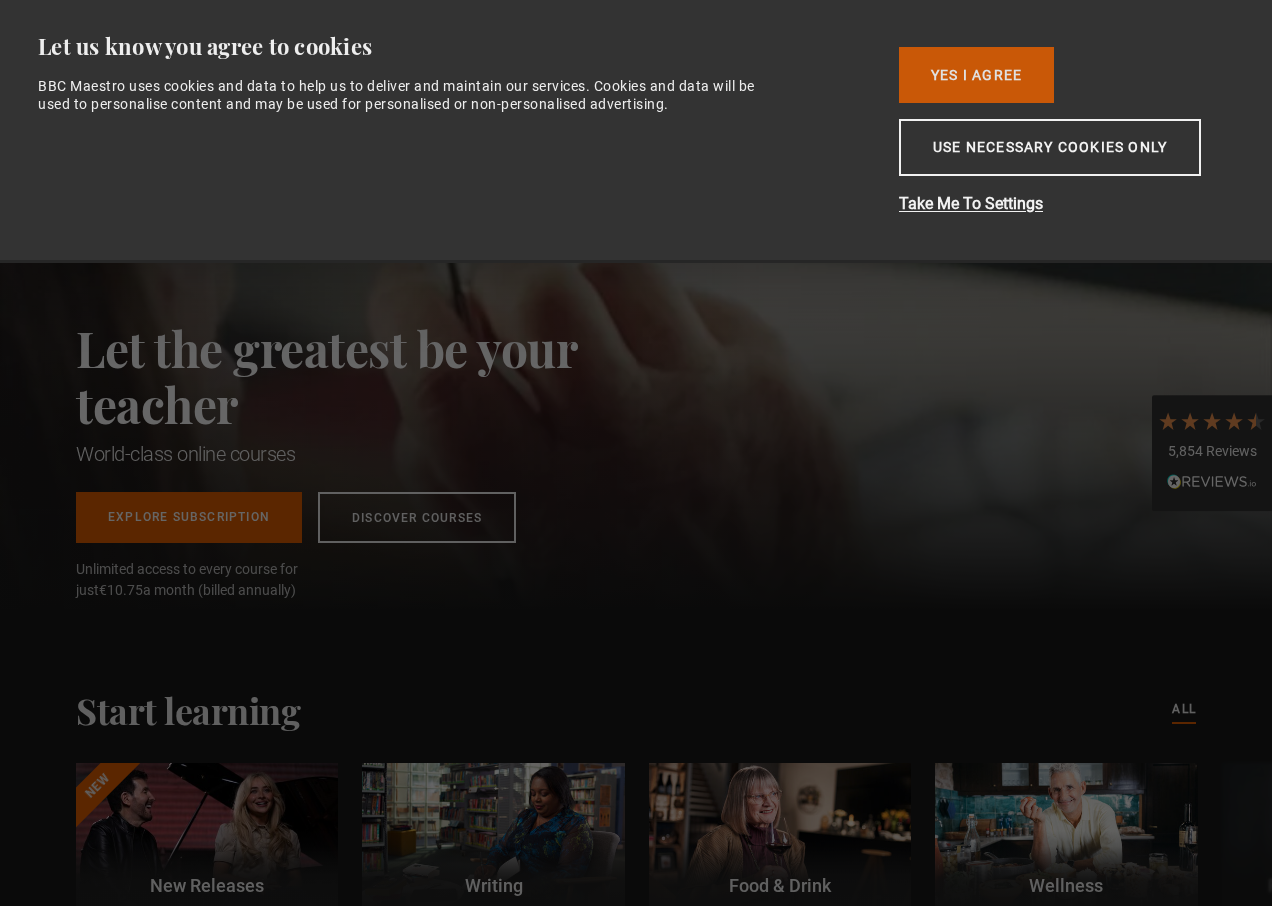 click on "Yes I Agree" at bounding box center (976, 75) 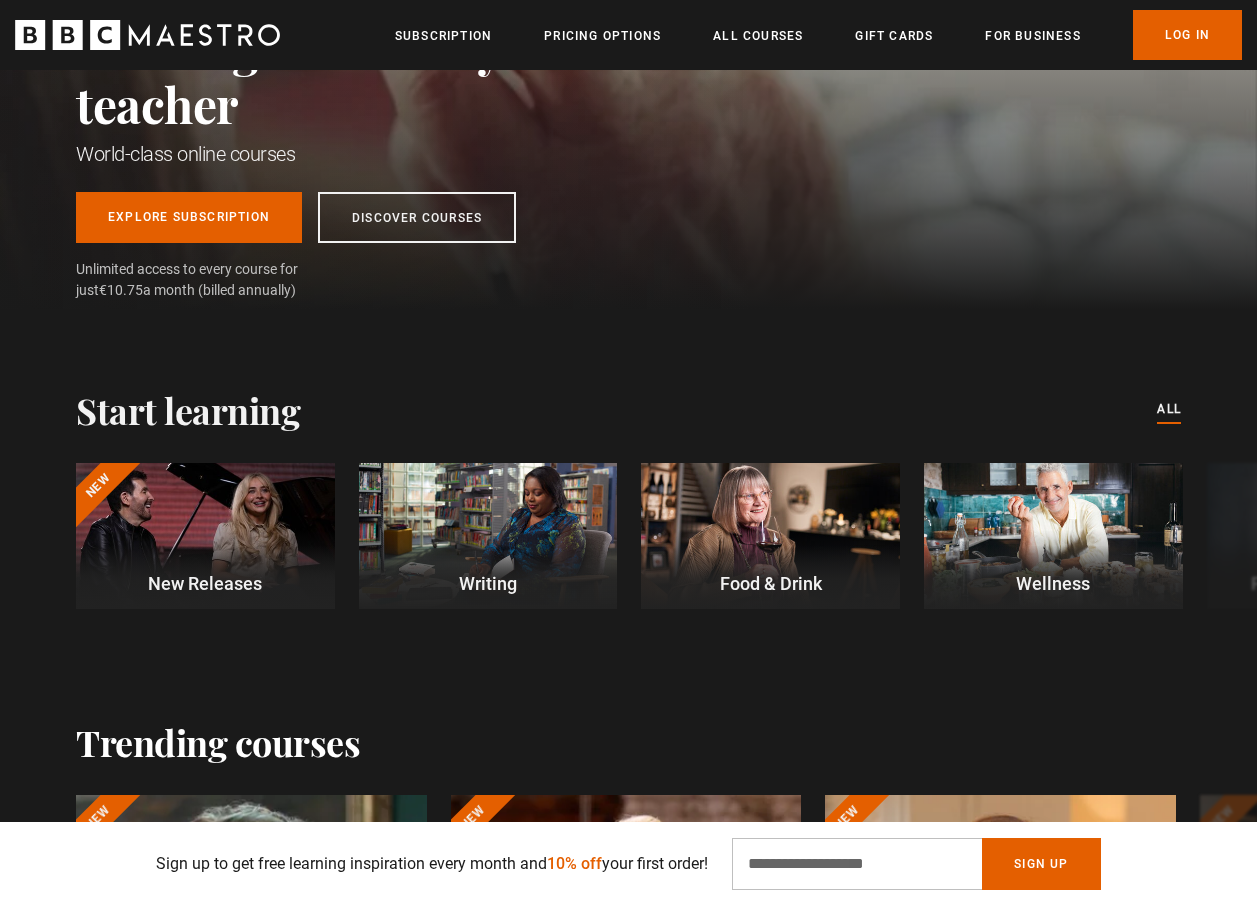 scroll, scrollTop: 200, scrollLeft: 0, axis: vertical 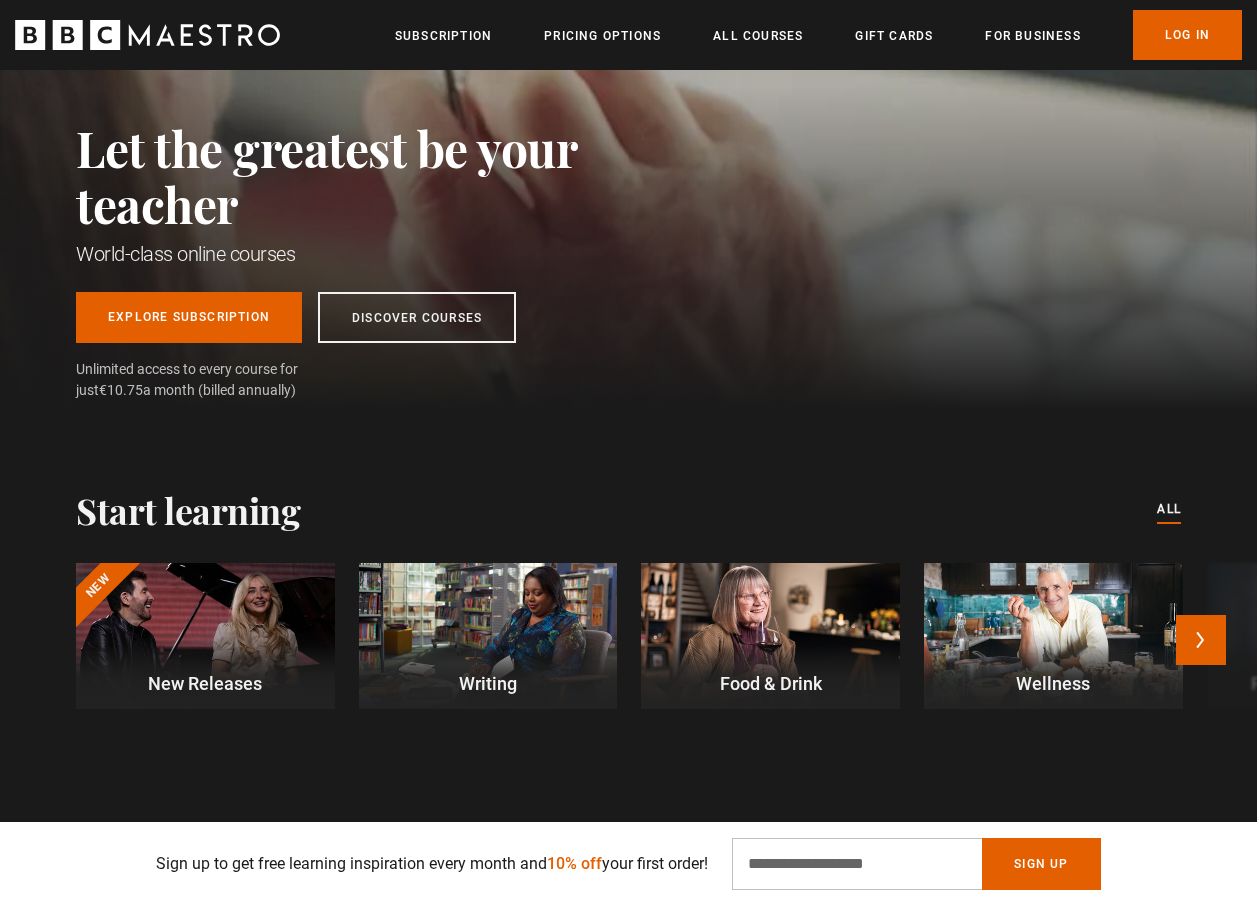 drag, startPoint x: 1042, startPoint y: 651, endPoint x: 1043, endPoint y: 636, distance: 15.033297 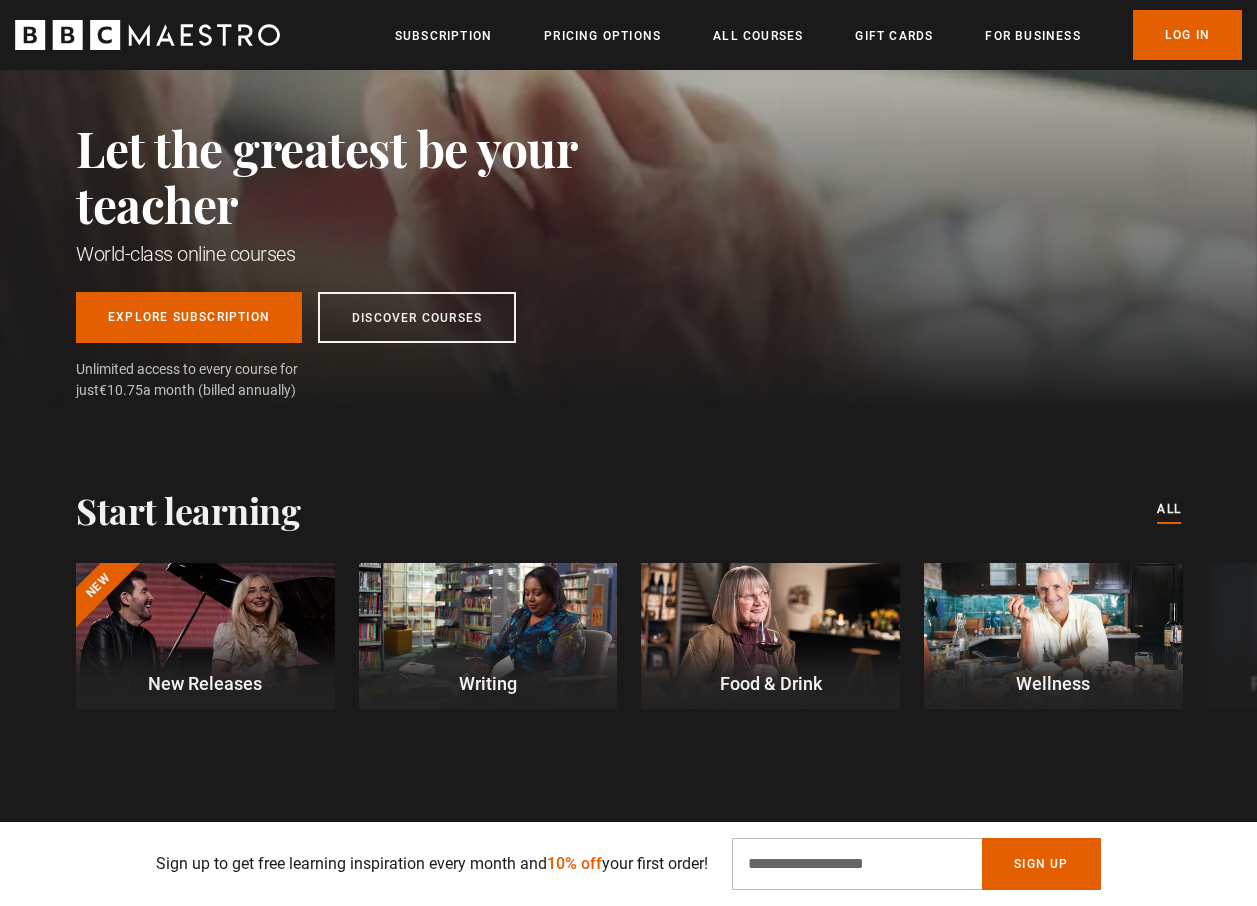 scroll, scrollTop: 0, scrollLeft: 252, axis: horizontal 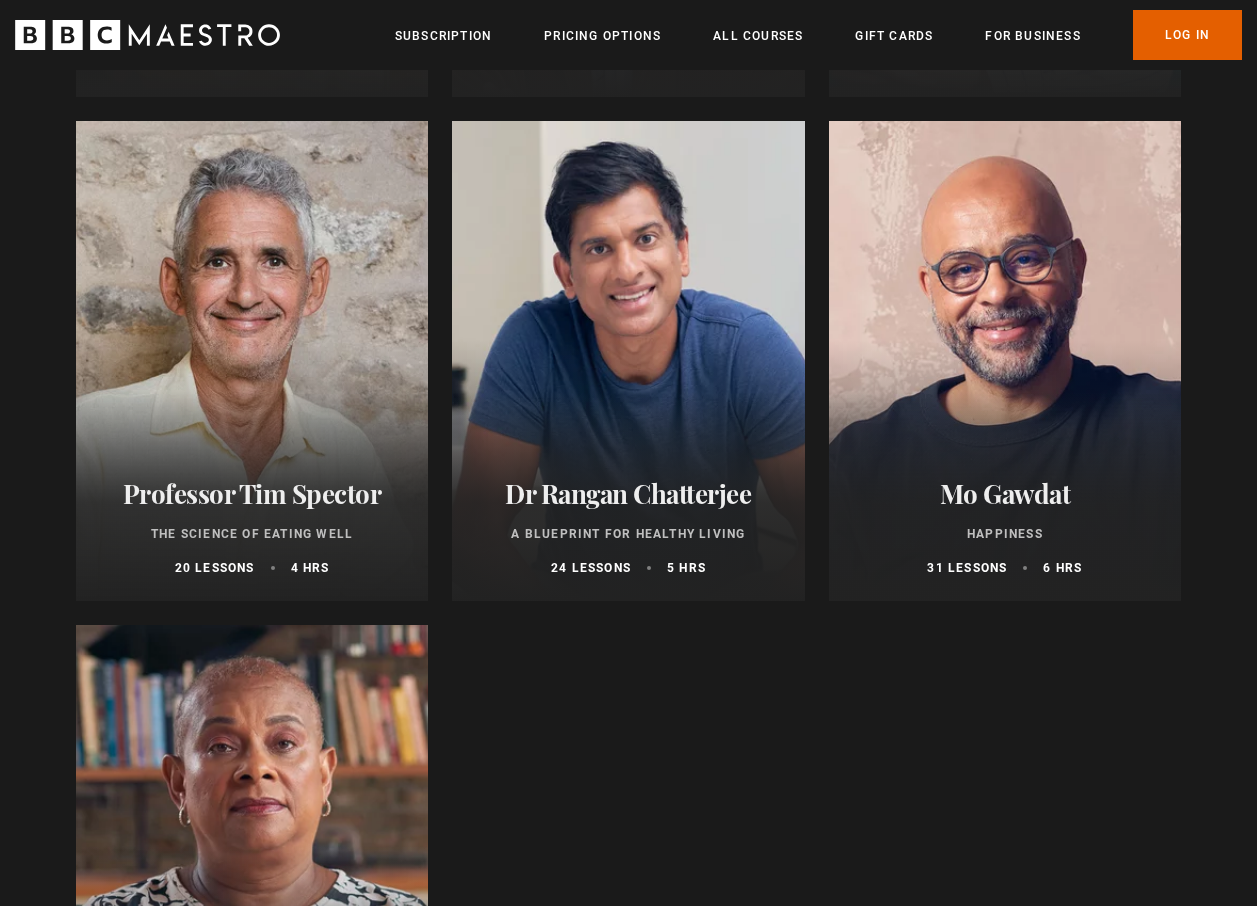 click at bounding box center (628, 361) 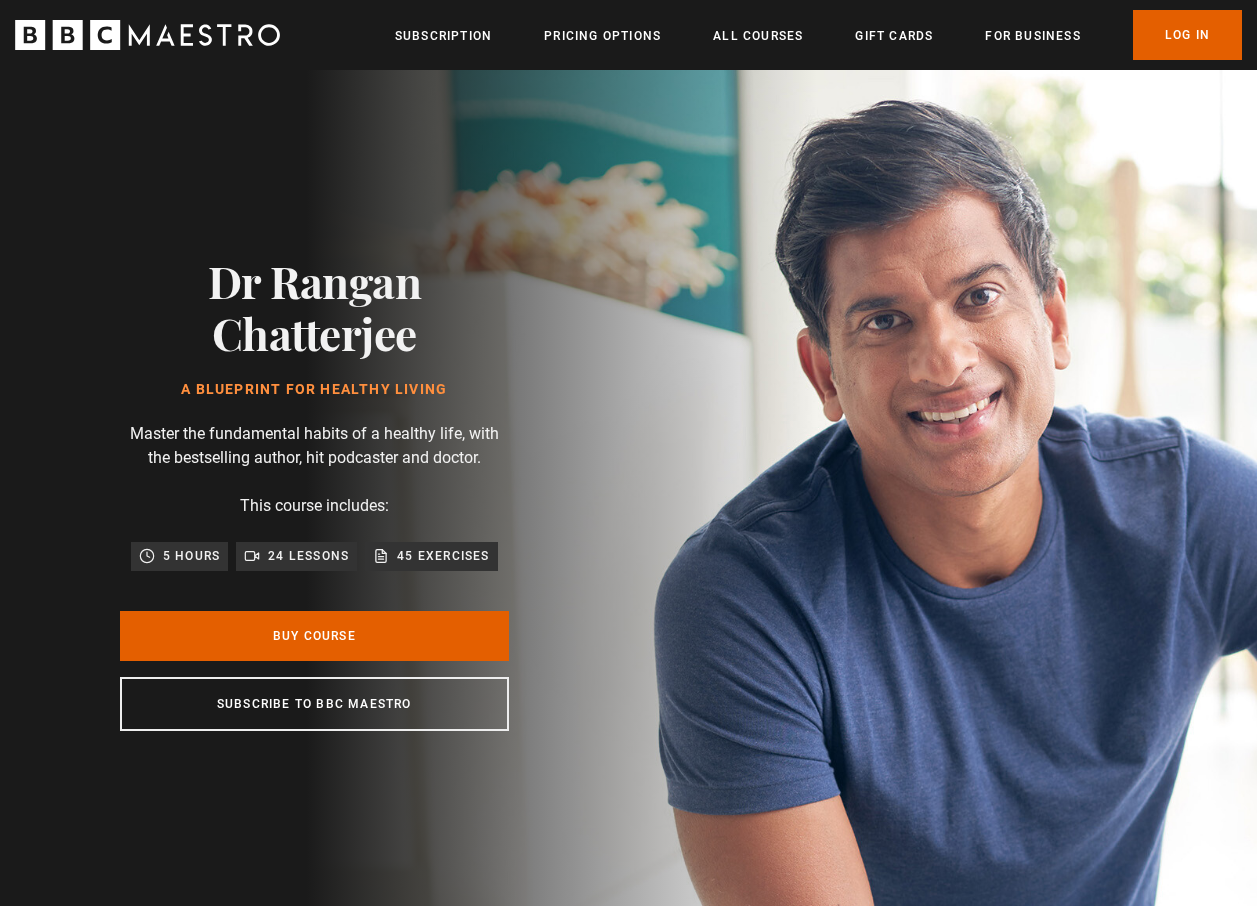 scroll, scrollTop: 0, scrollLeft: 0, axis: both 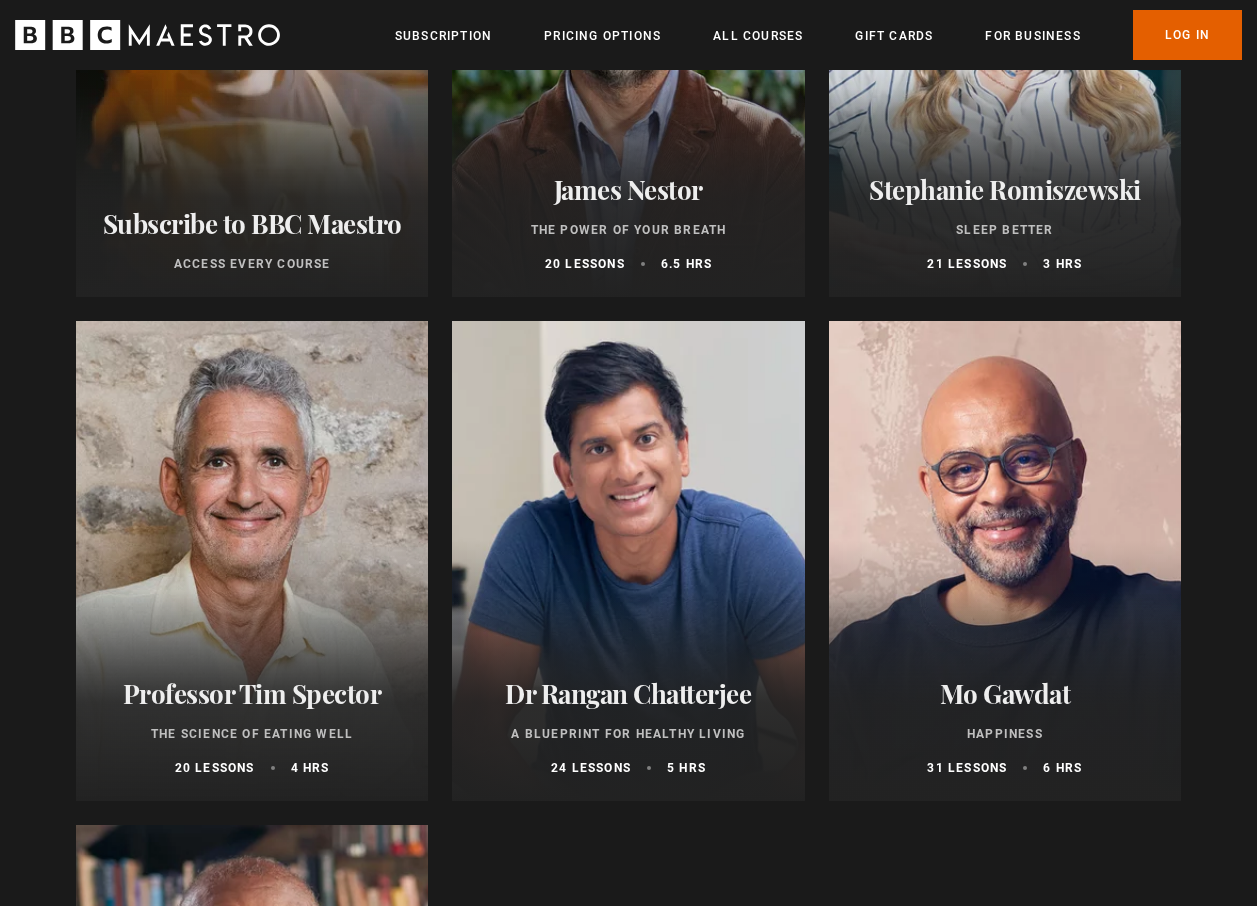 click at bounding box center [1005, 561] 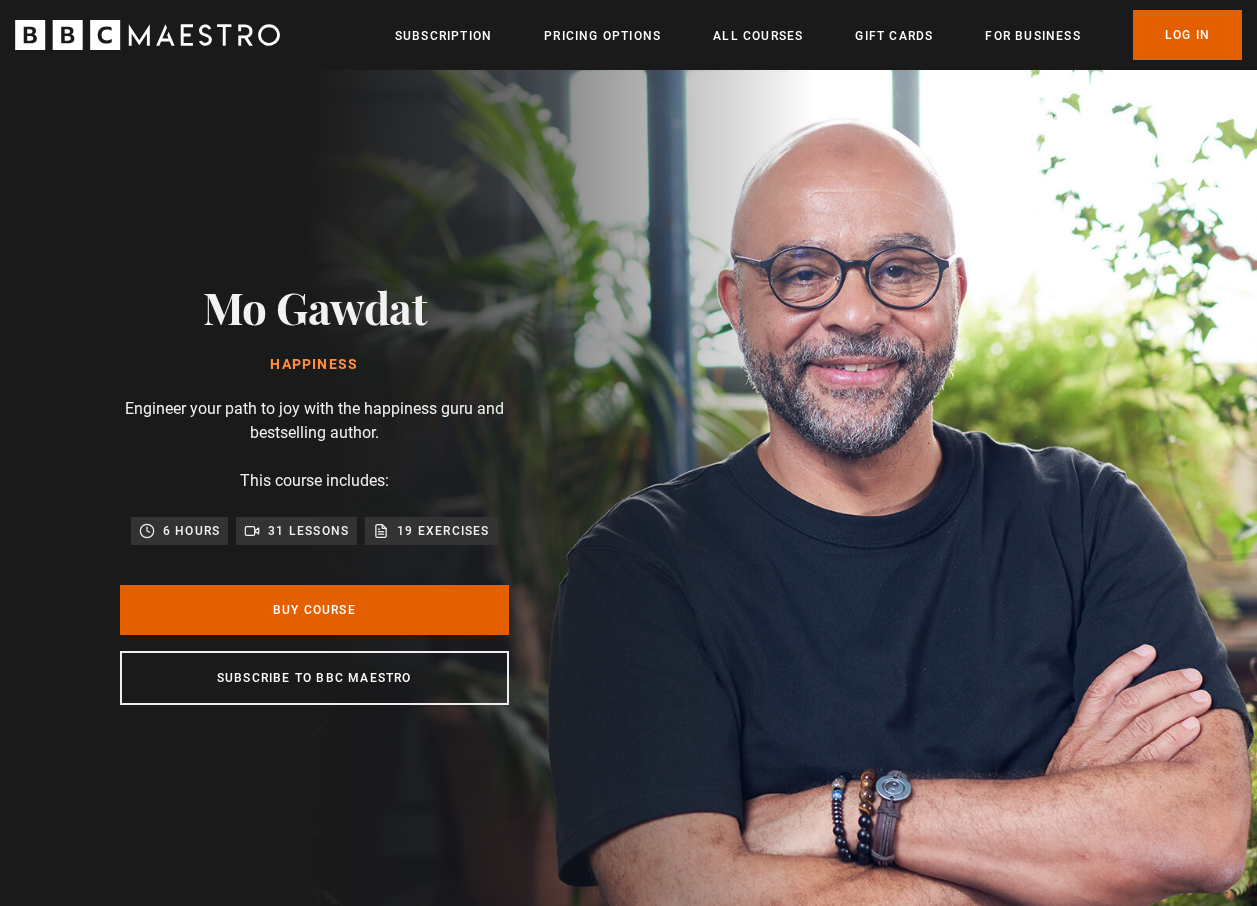 scroll, scrollTop: 0, scrollLeft: 0, axis: both 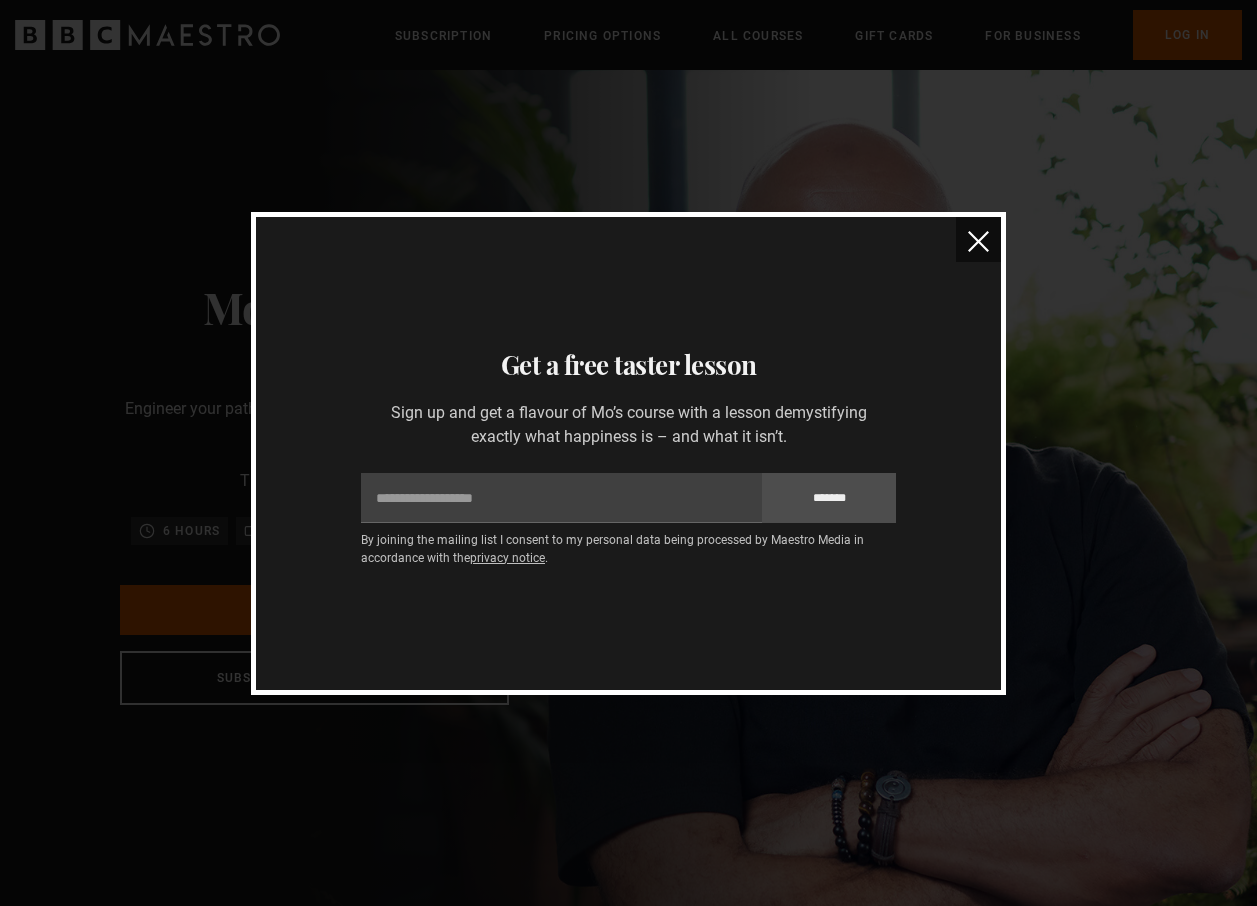click at bounding box center (978, 241) 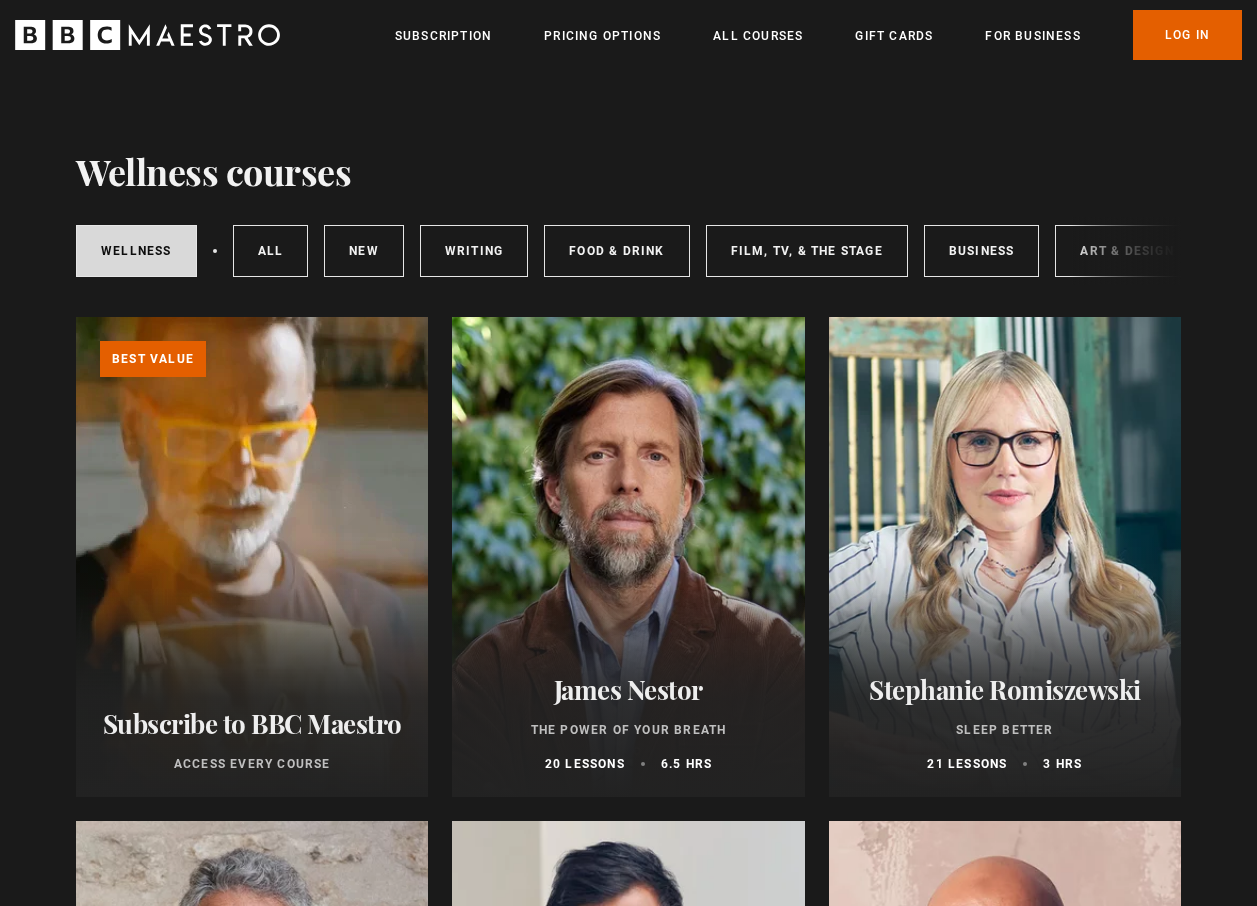 scroll, scrollTop: 0, scrollLeft: 0, axis: both 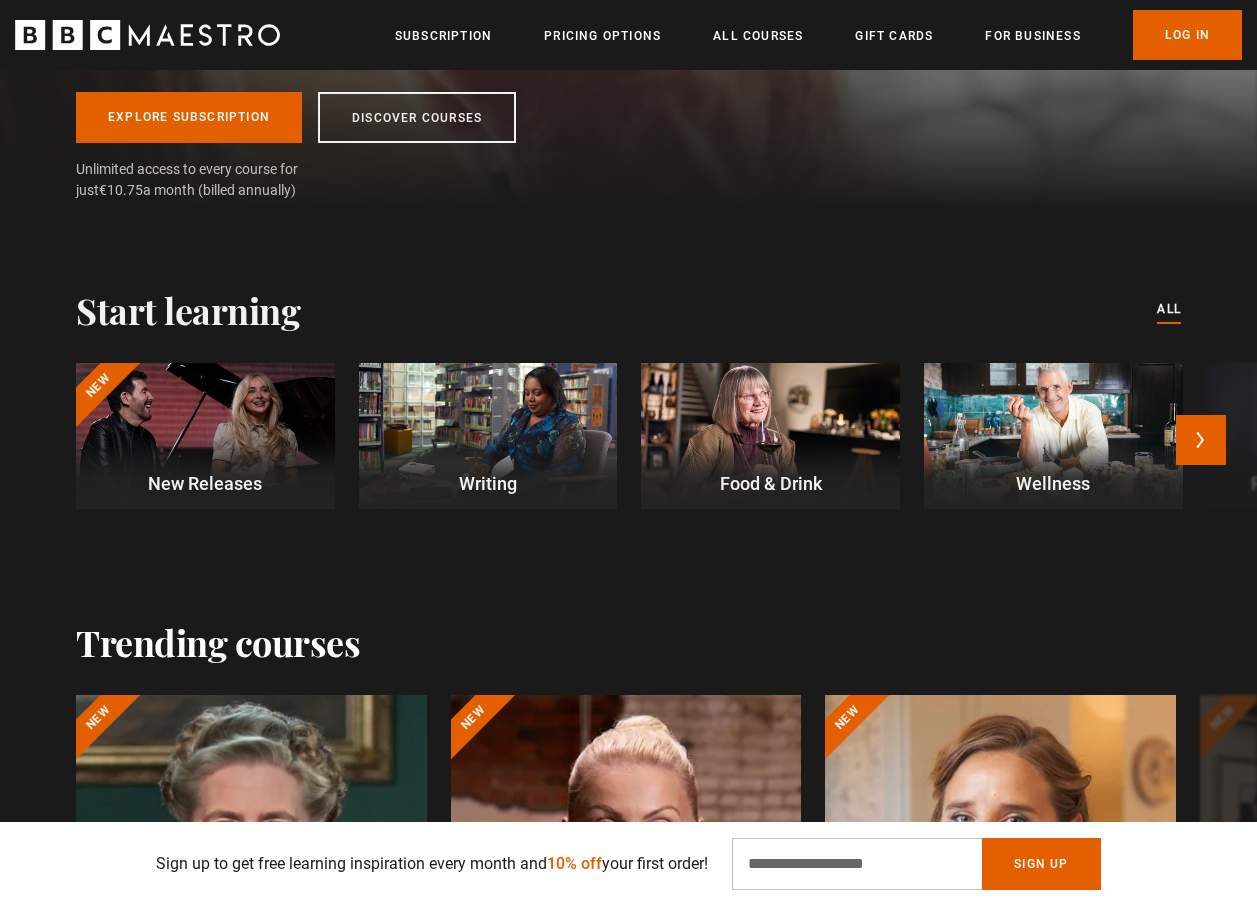 click at bounding box center (770, 435) 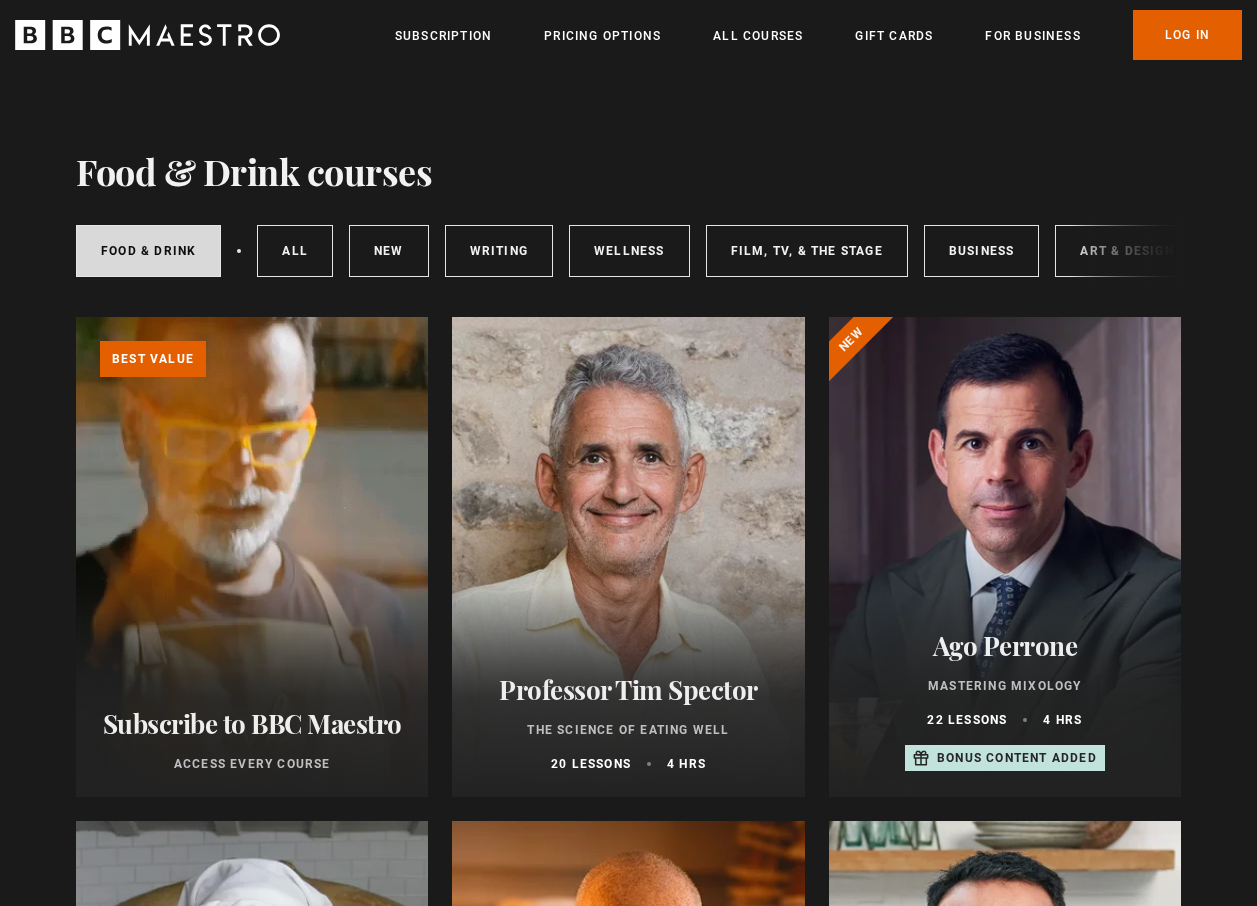 scroll, scrollTop: 0, scrollLeft: 0, axis: both 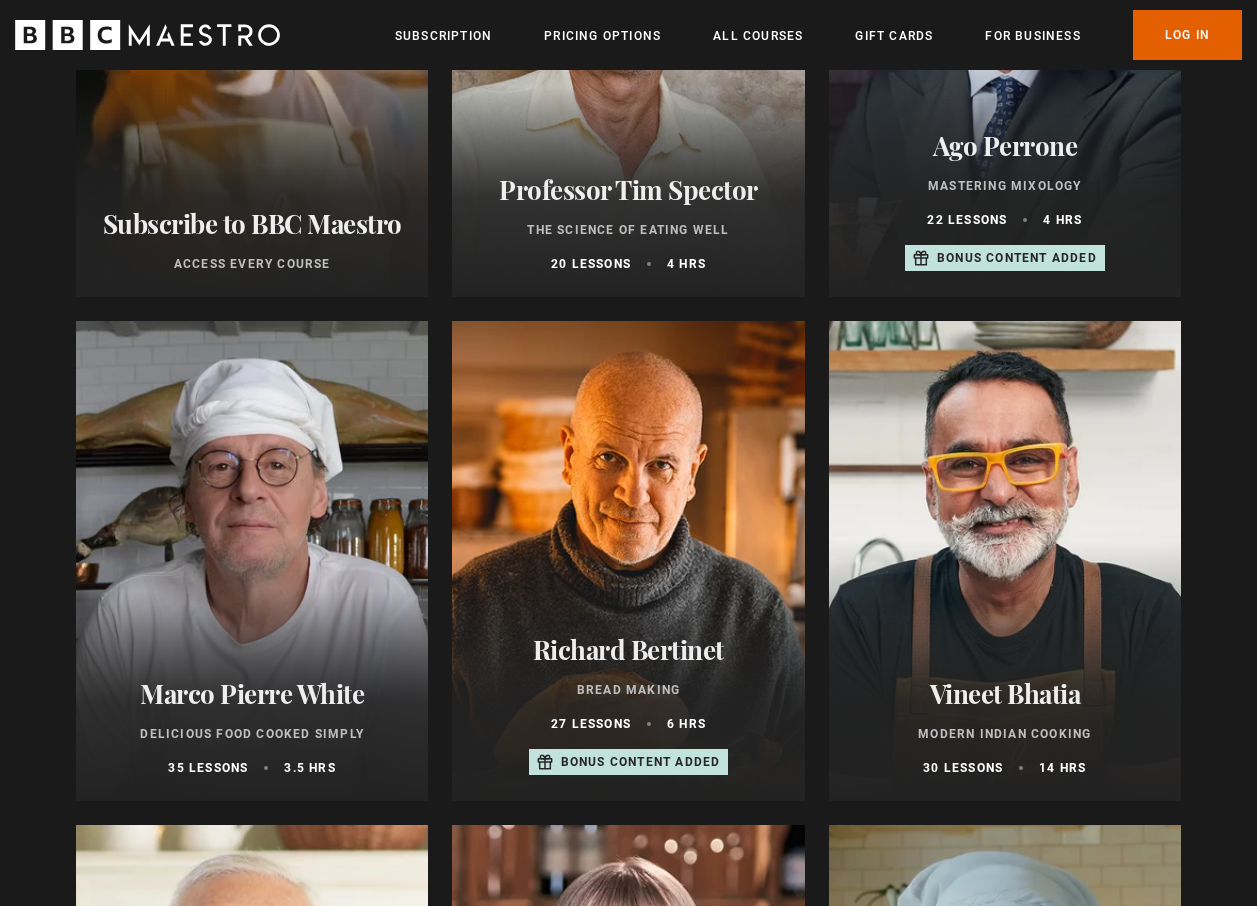 click at bounding box center (252, 561) 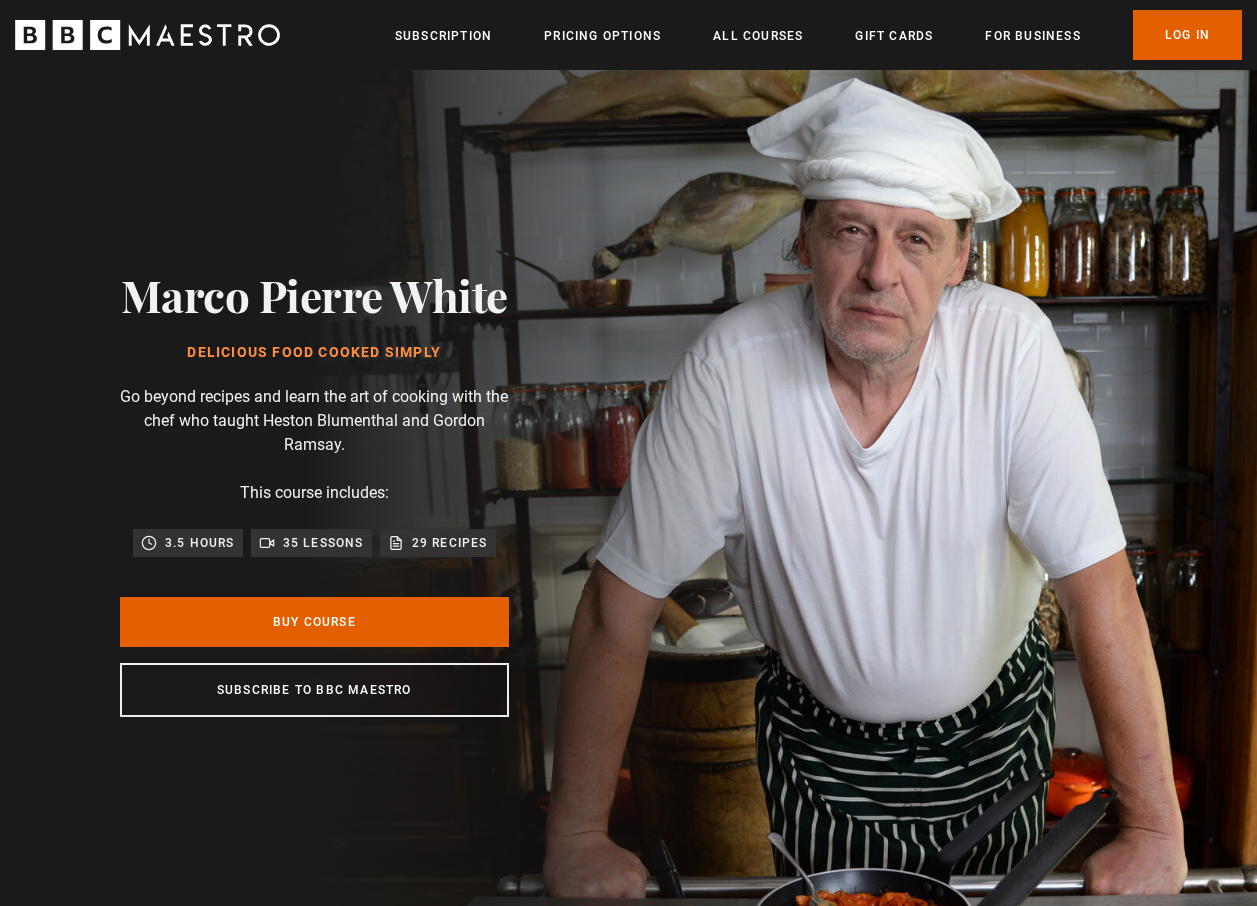 scroll, scrollTop: 0, scrollLeft: 0, axis: both 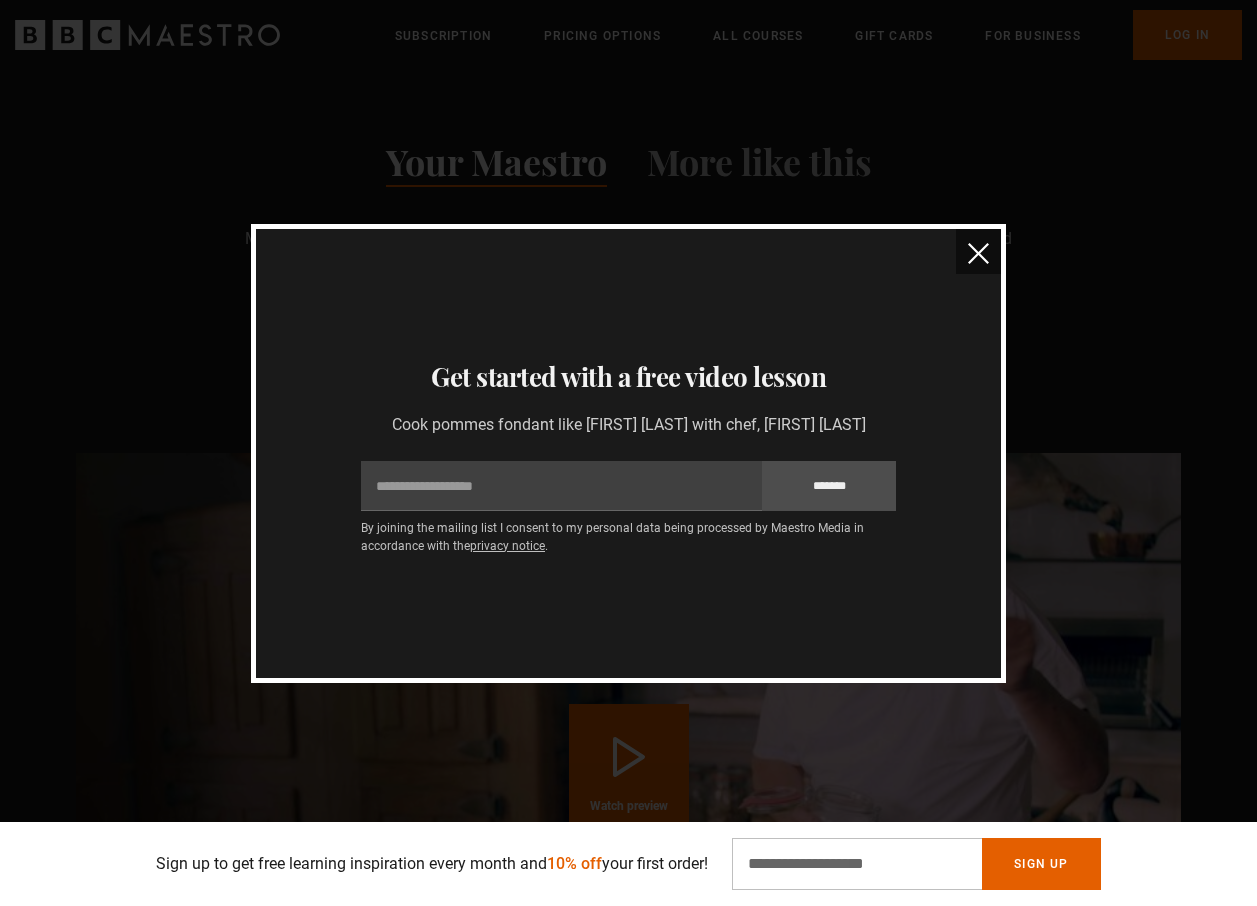 click at bounding box center (978, 253) 